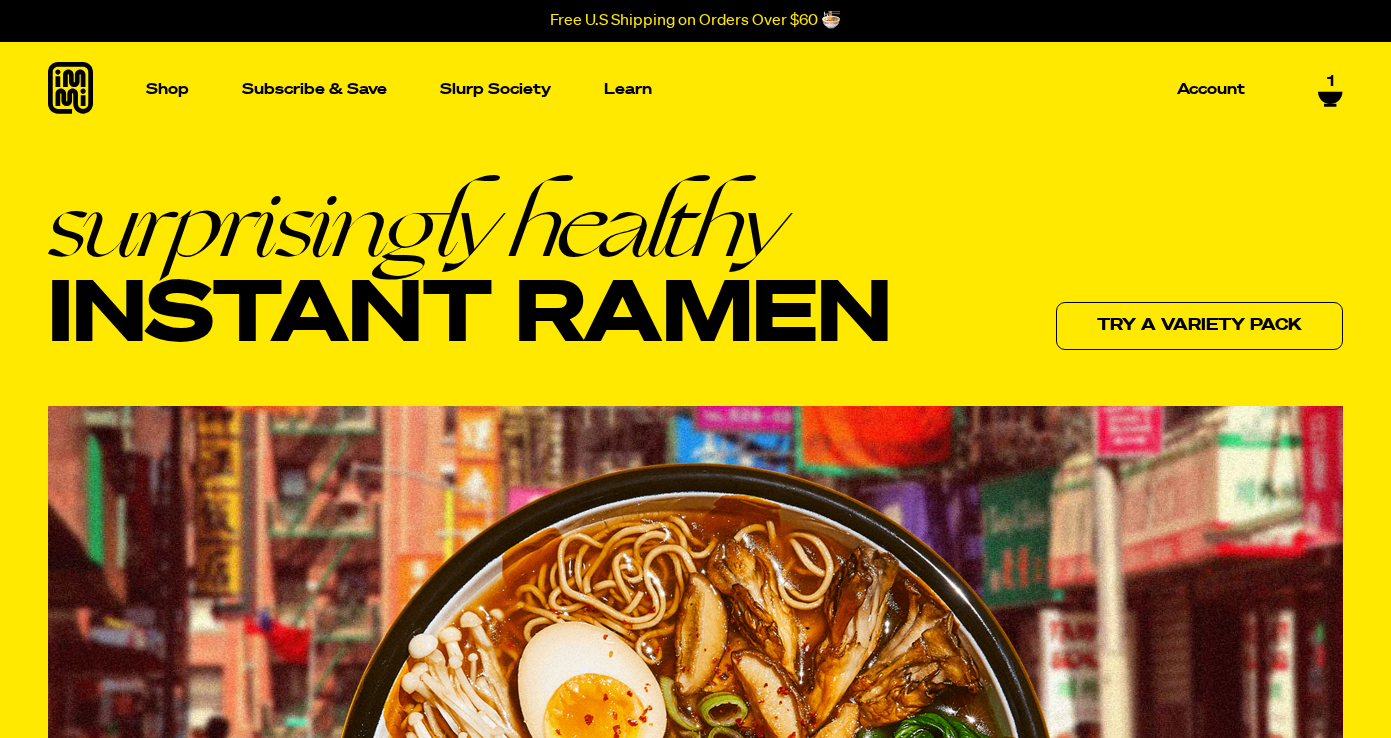 scroll, scrollTop: 0, scrollLeft: 0, axis: both 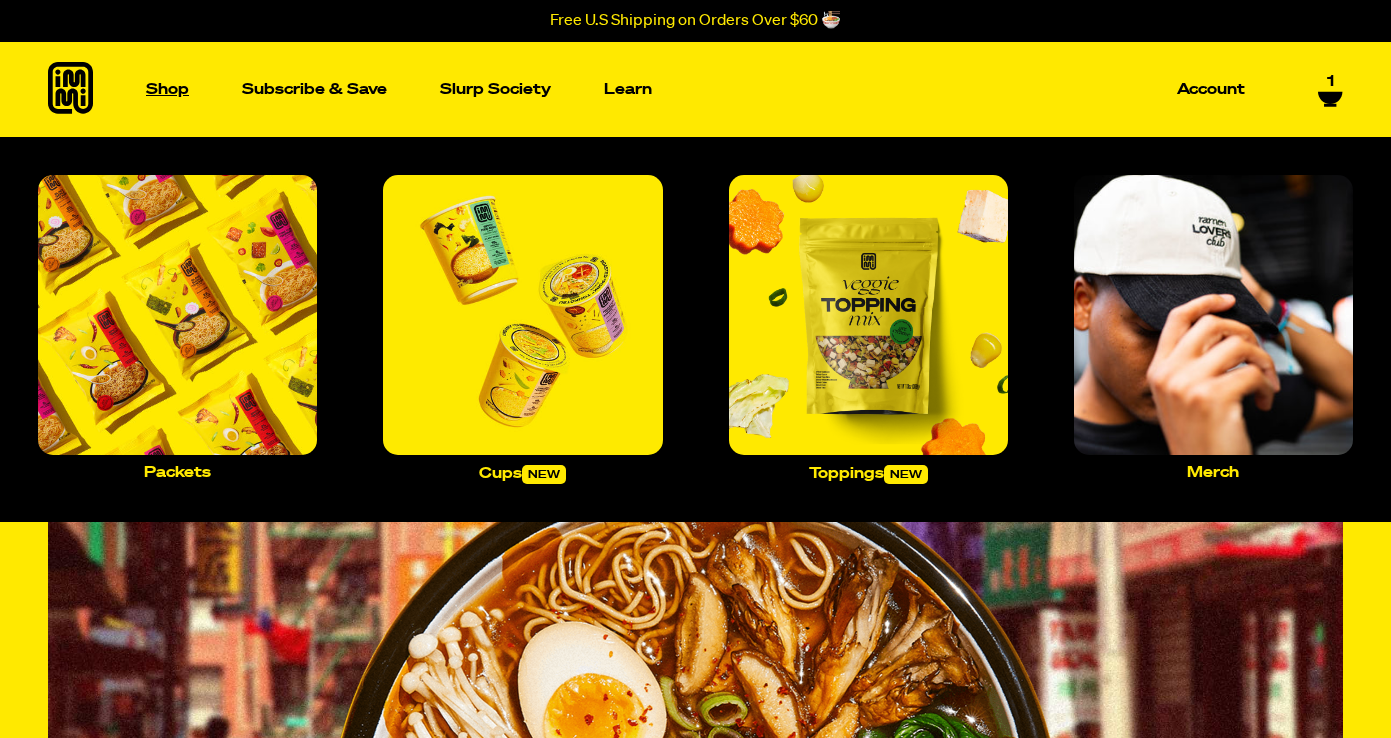 click on "Shop" at bounding box center [167, 89] 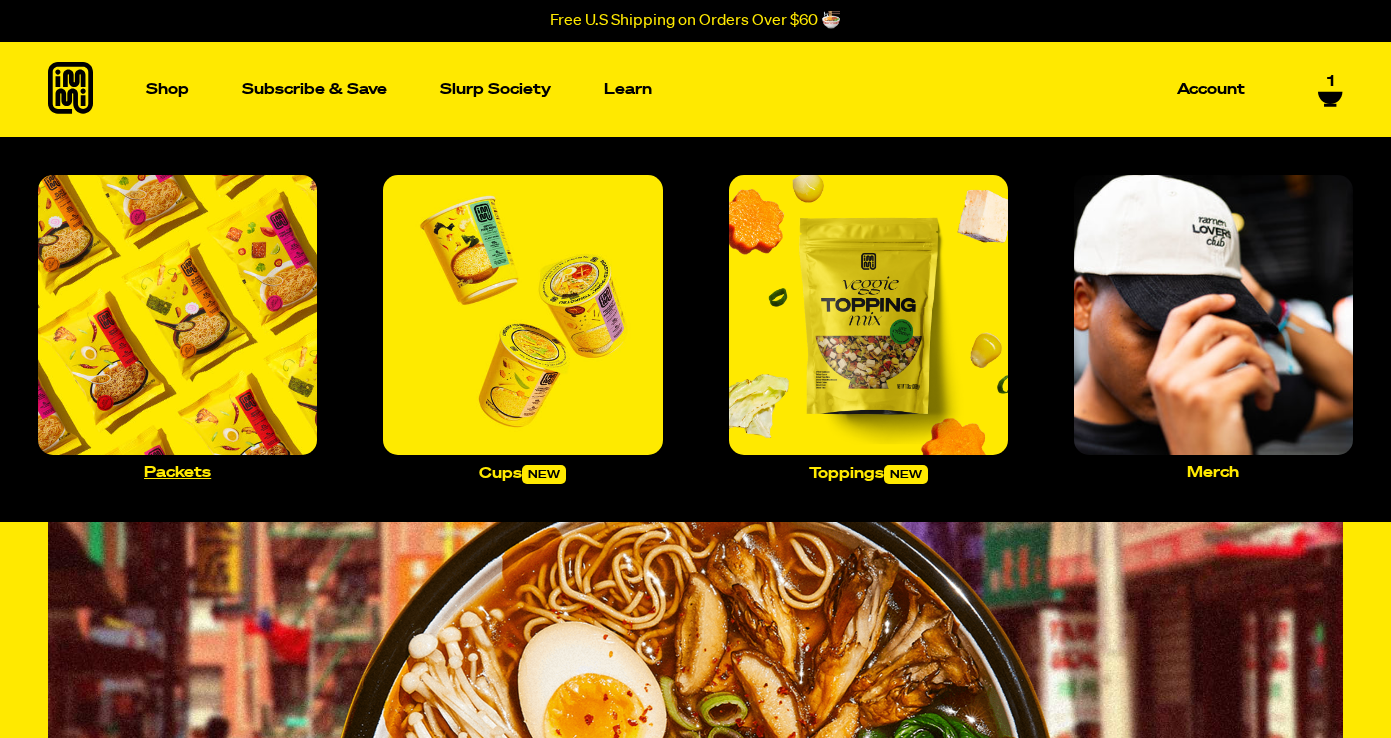 click on "Packets" at bounding box center (177, 472) 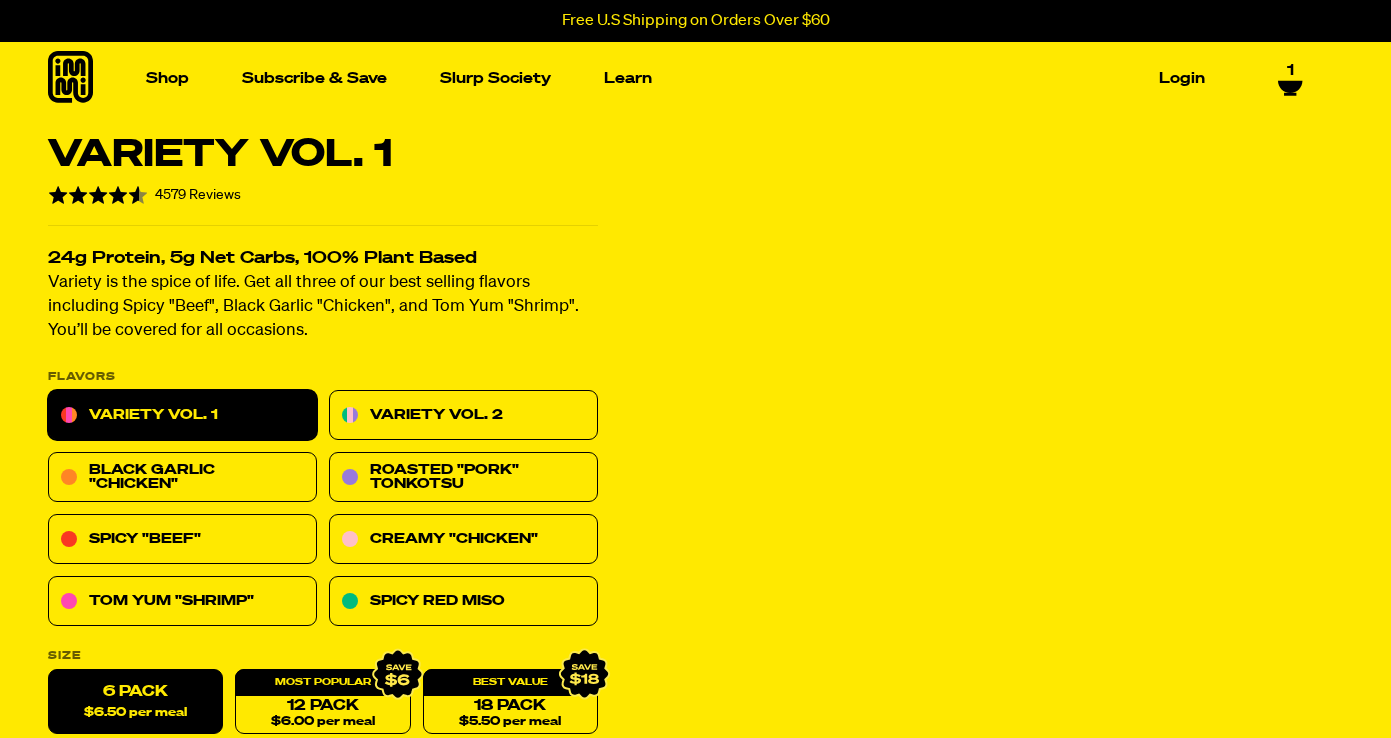 scroll, scrollTop: 0, scrollLeft: 0, axis: both 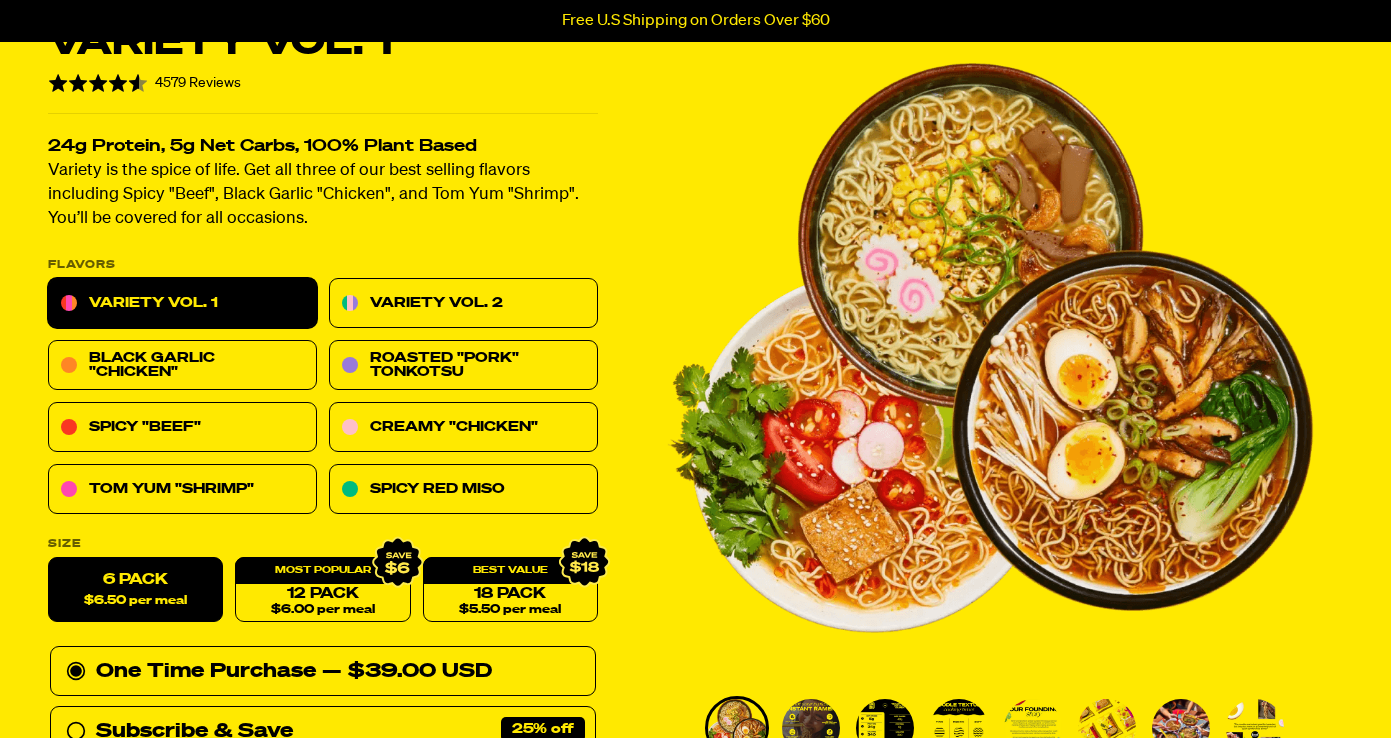 click at bounding box center (991, 348) 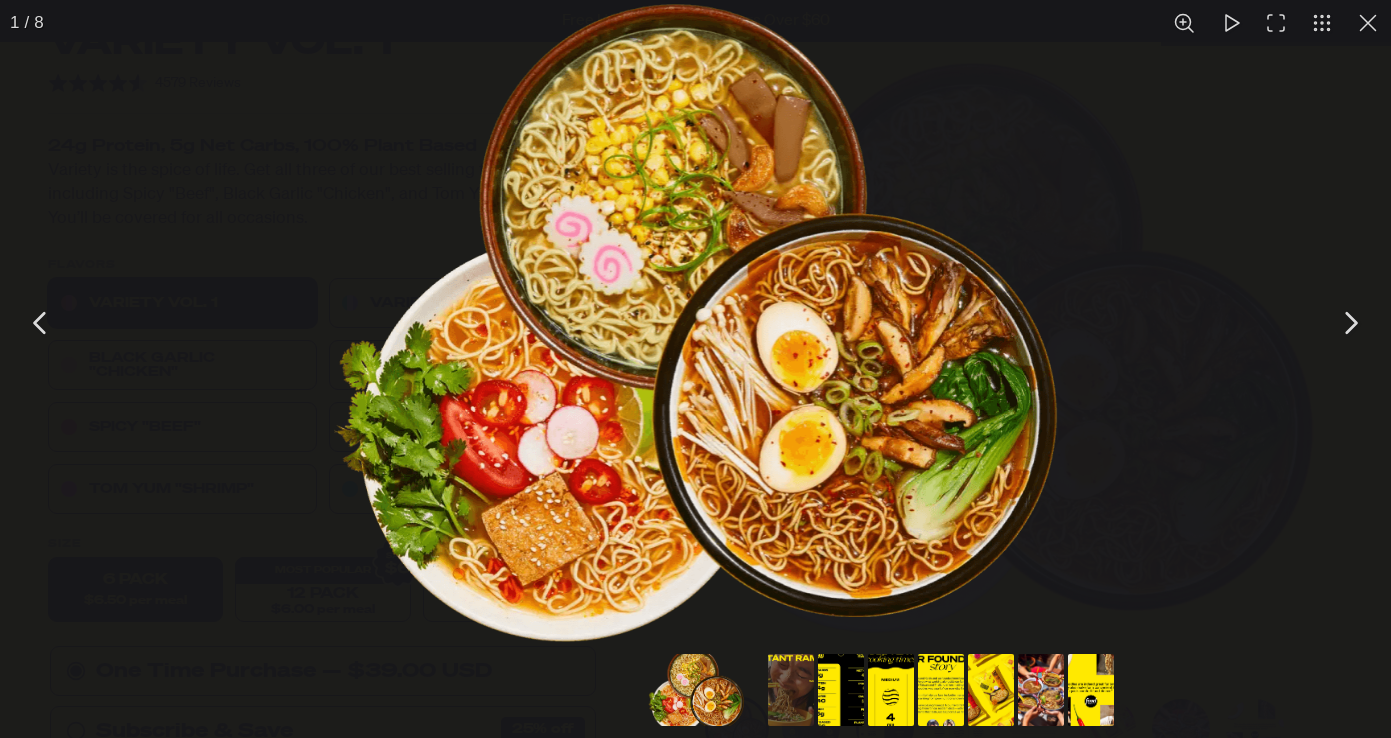 click at bounding box center [695, 323] 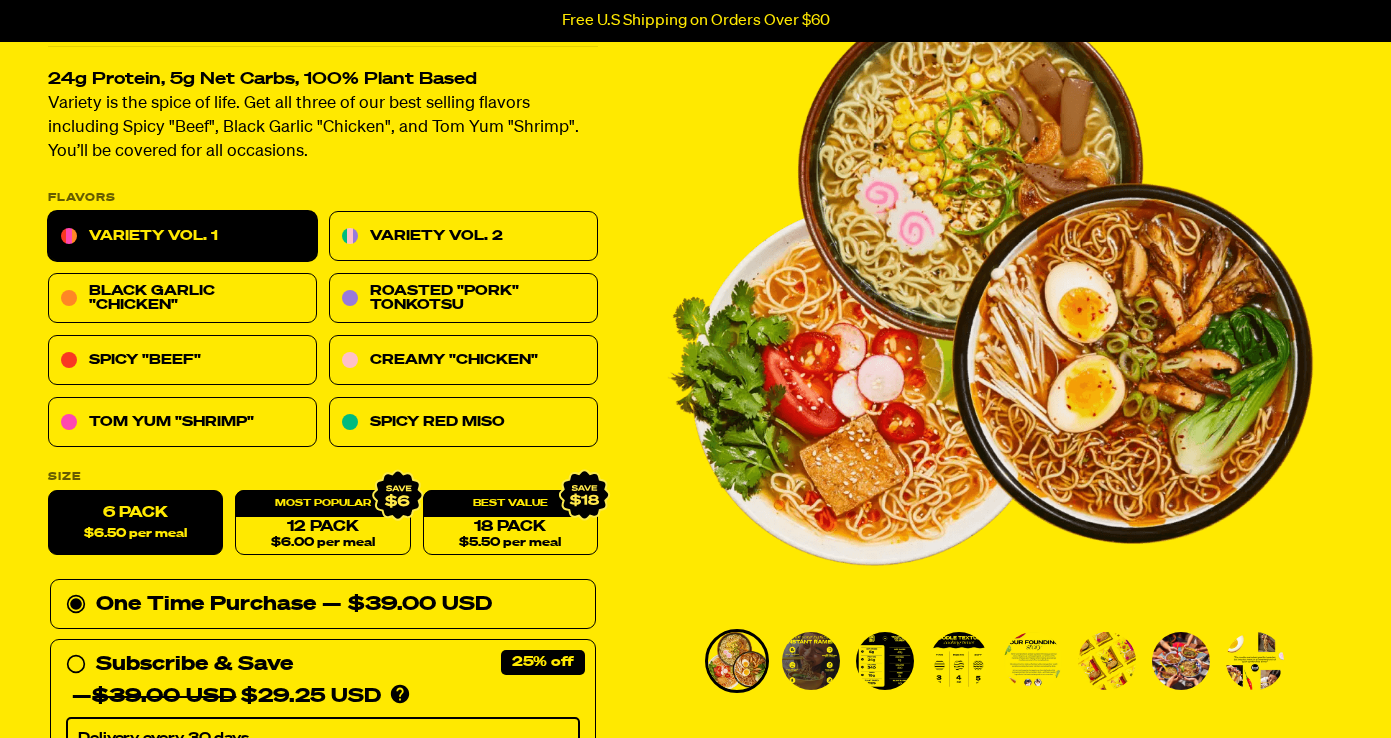 scroll, scrollTop: 180, scrollLeft: 0, axis: vertical 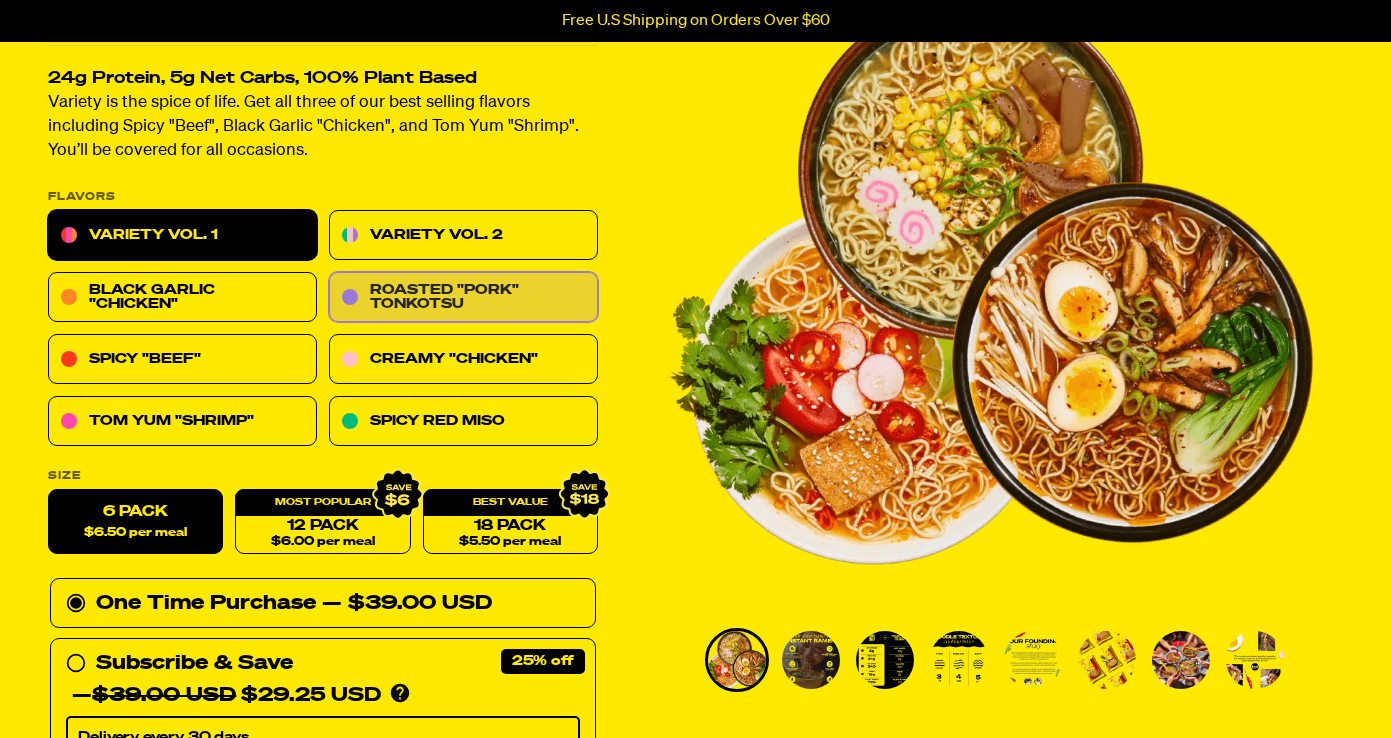 click on "Roasted "Pork" Tonkotsu" at bounding box center [463, 298] 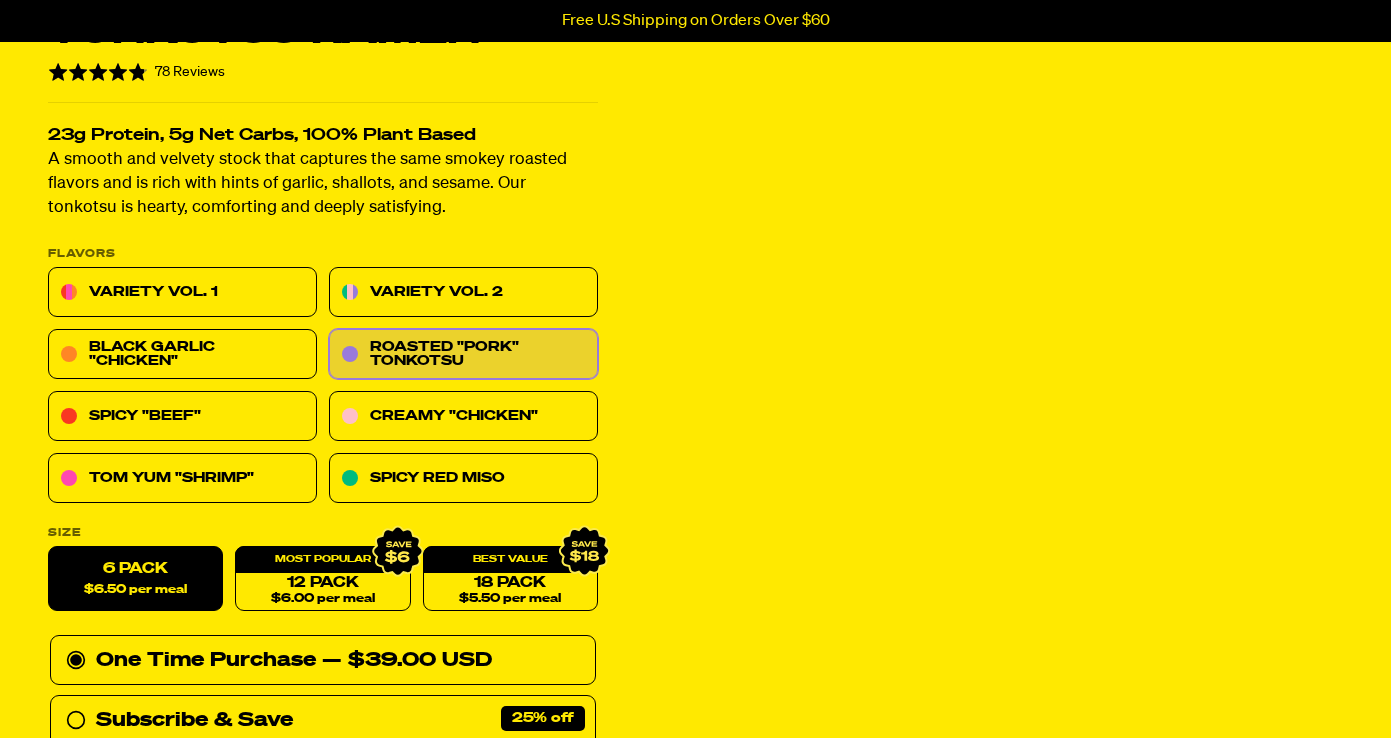 scroll, scrollTop: 0, scrollLeft: 0, axis: both 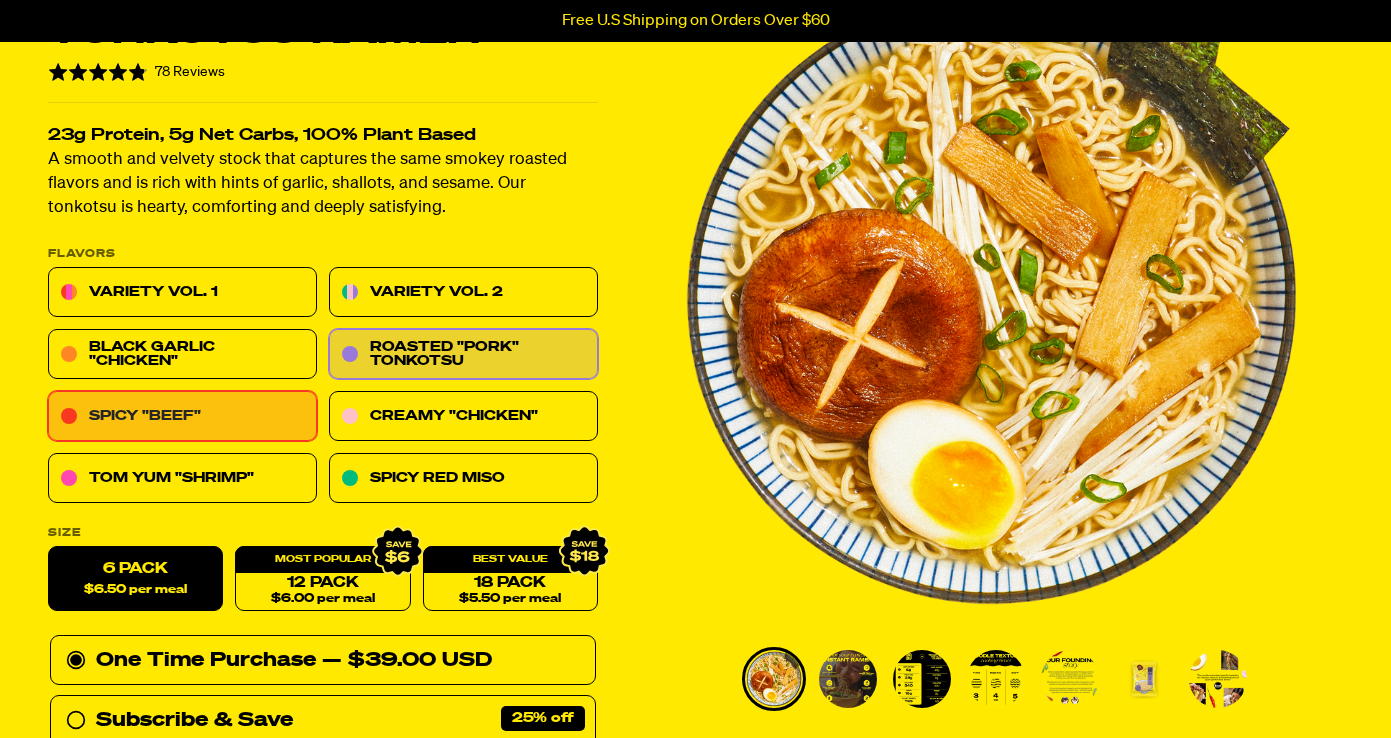 click on "Spicy "Beef"" at bounding box center (182, 417) 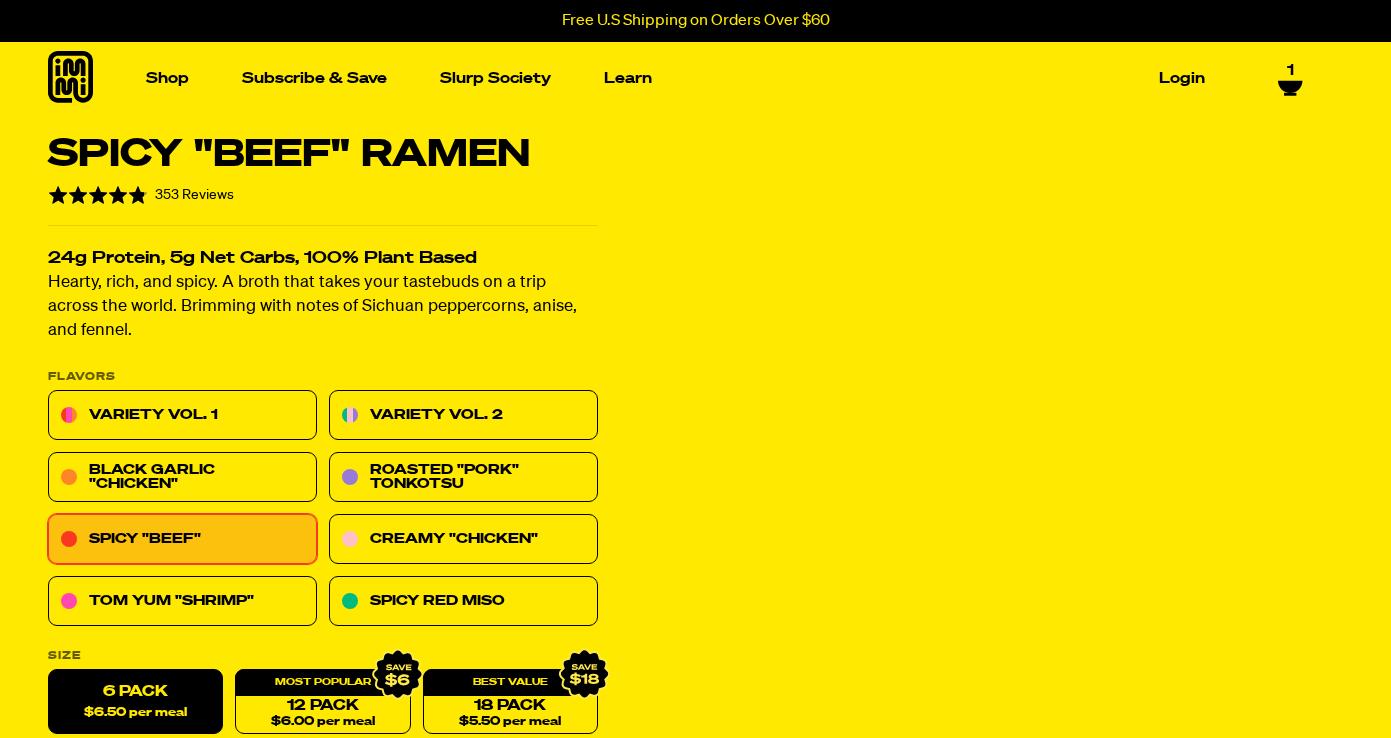 scroll, scrollTop: 0, scrollLeft: 0, axis: both 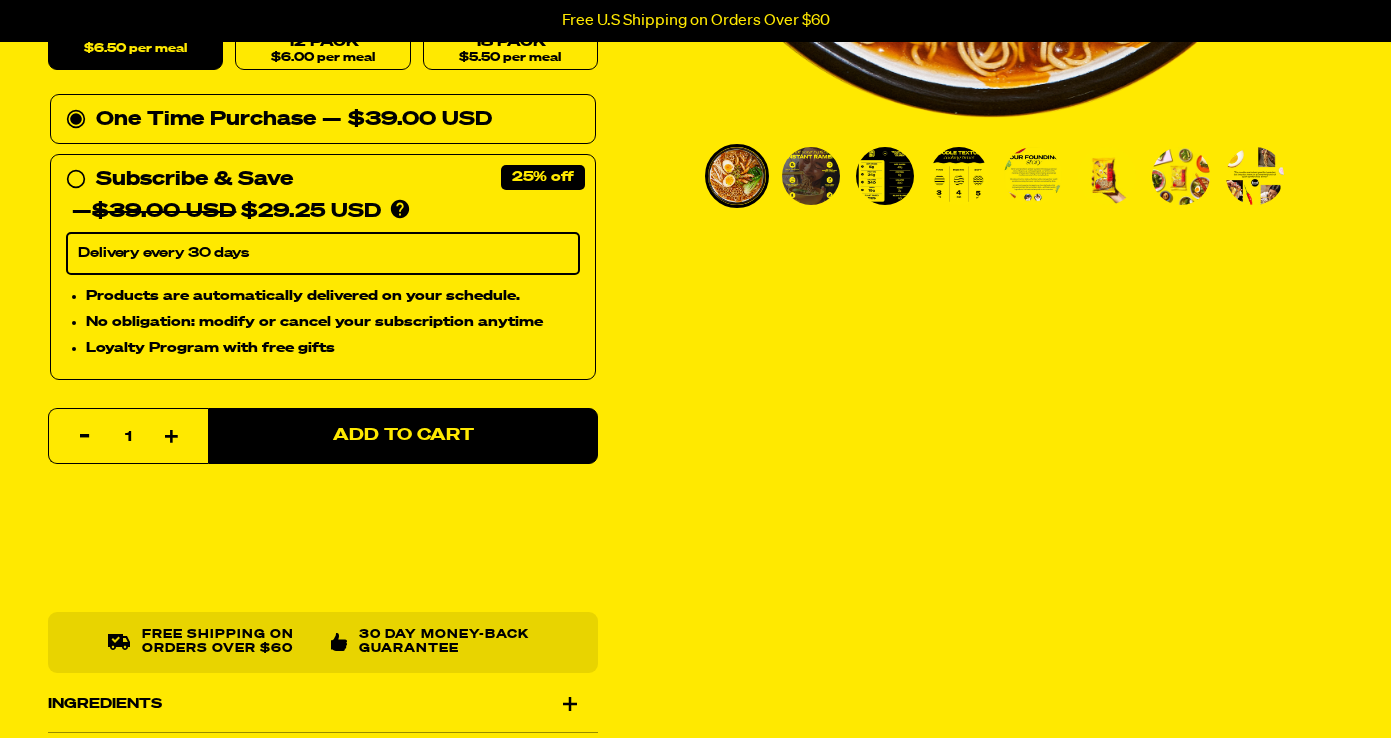 click at bounding box center [811, 176] 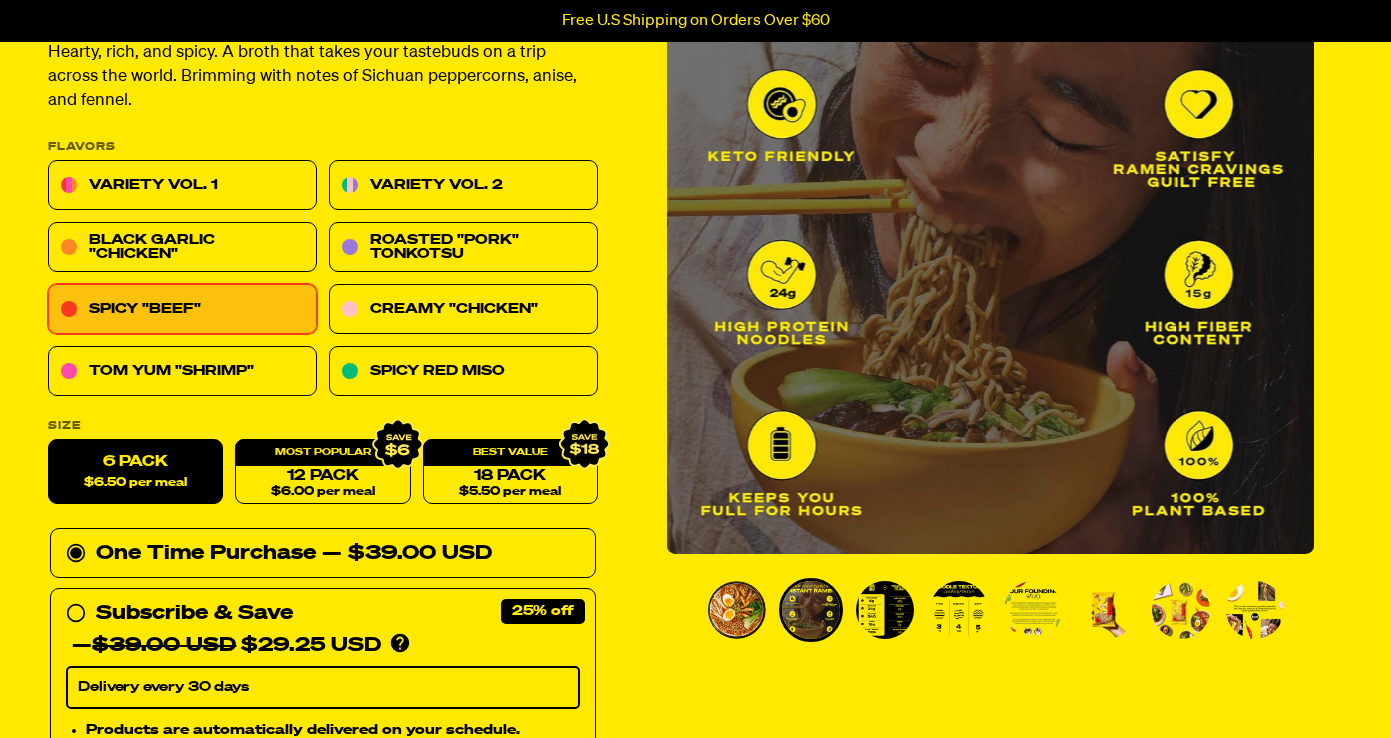 scroll, scrollTop: 253, scrollLeft: 0, axis: vertical 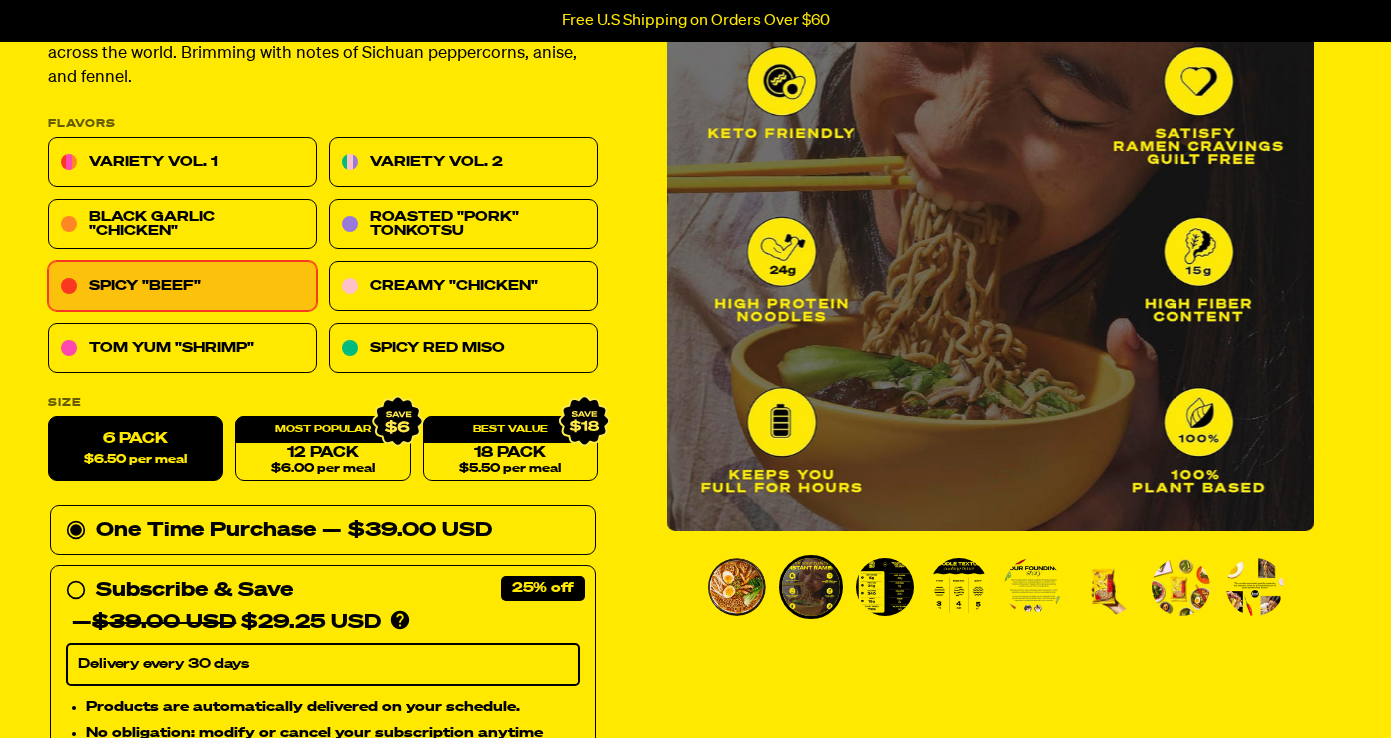 click at bounding box center (885, 587) 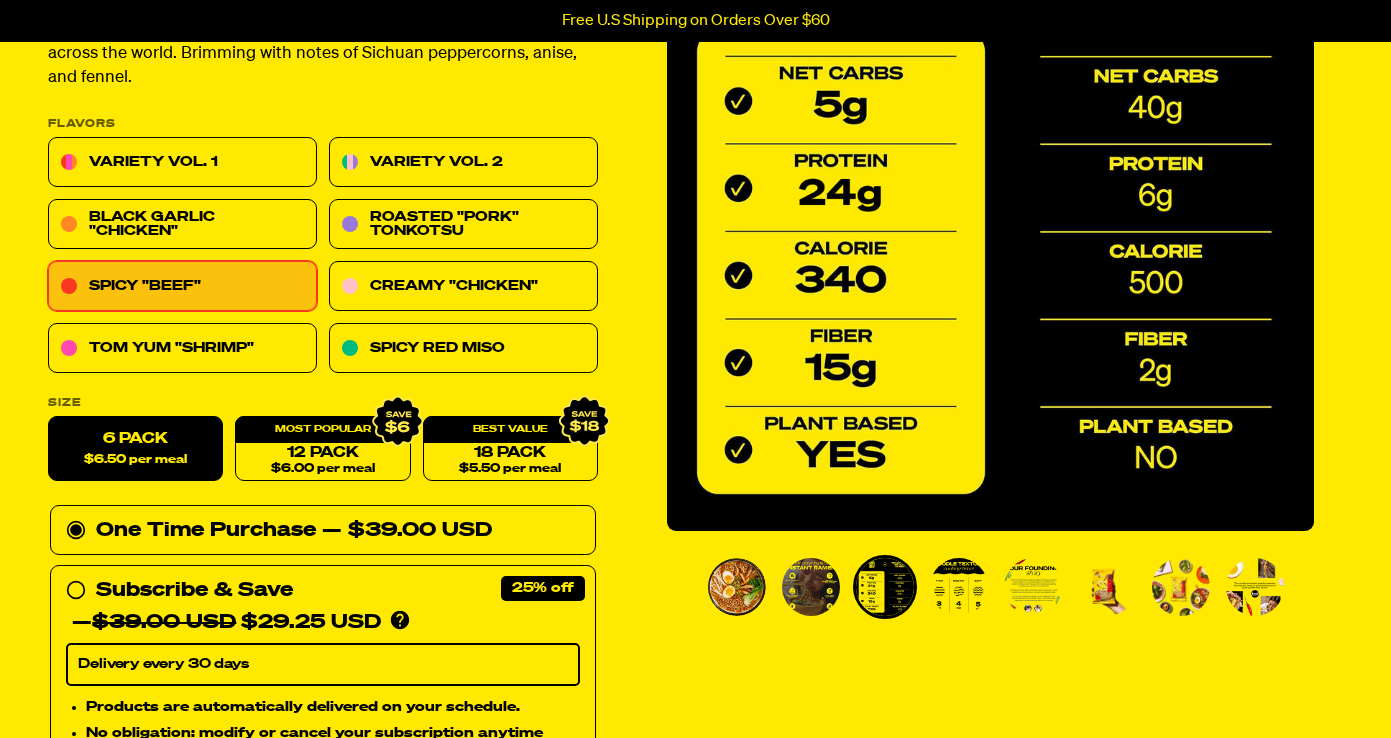click at bounding box center (811, 587) 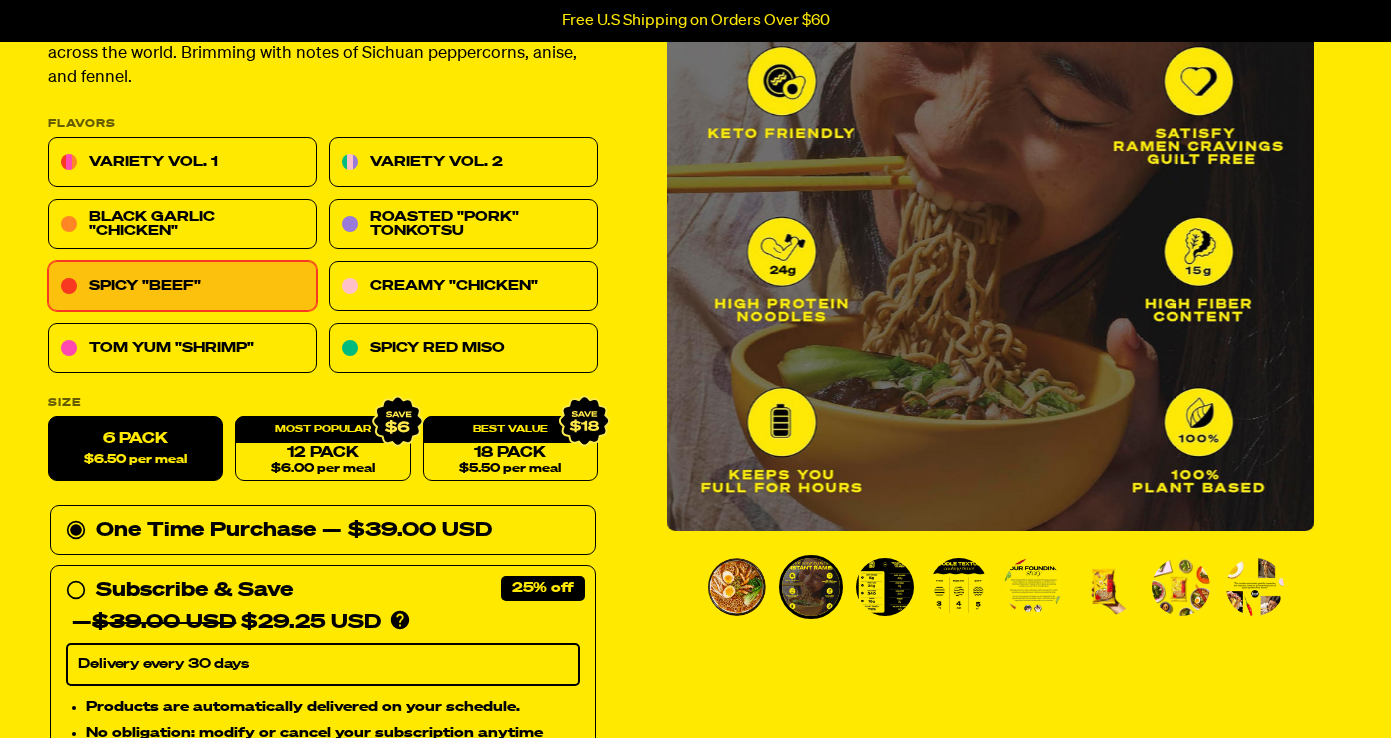 click at bounding box center [885, 587] 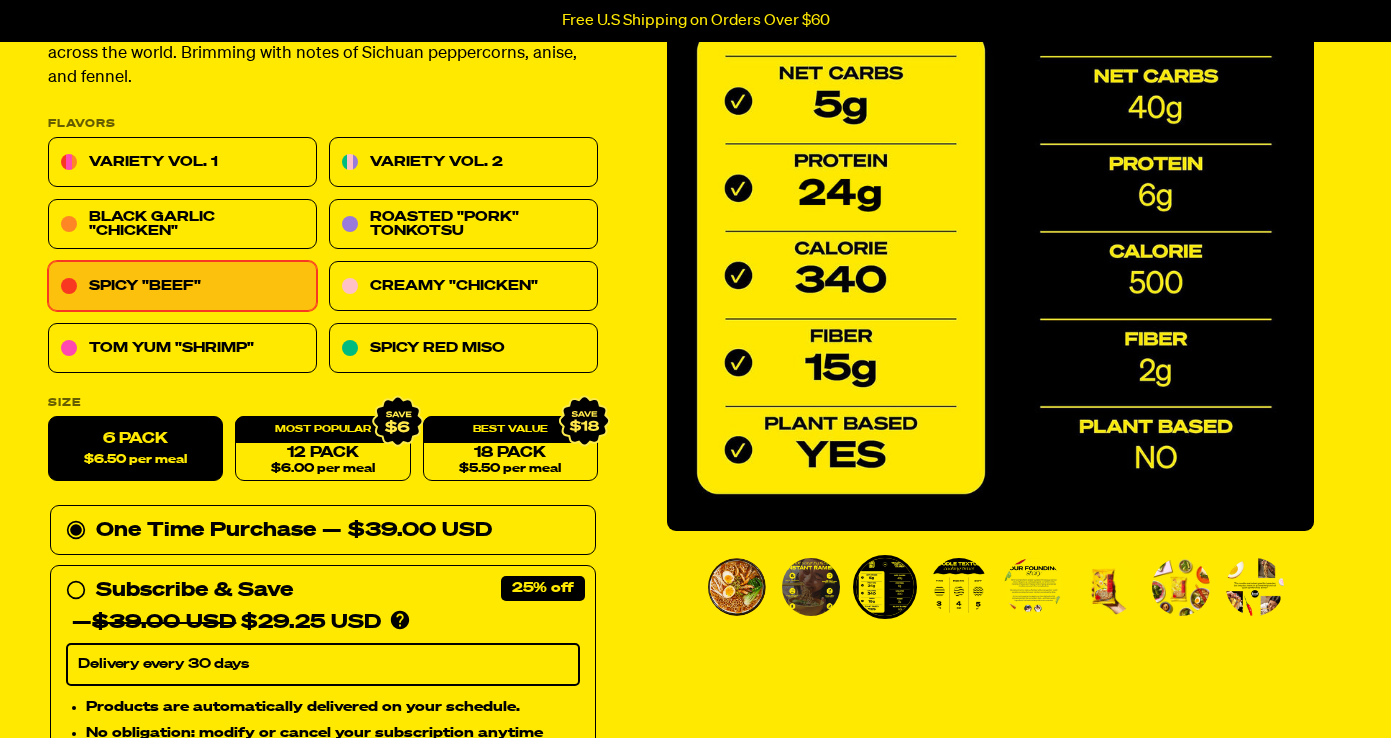 click at bounding box center [959, 587] 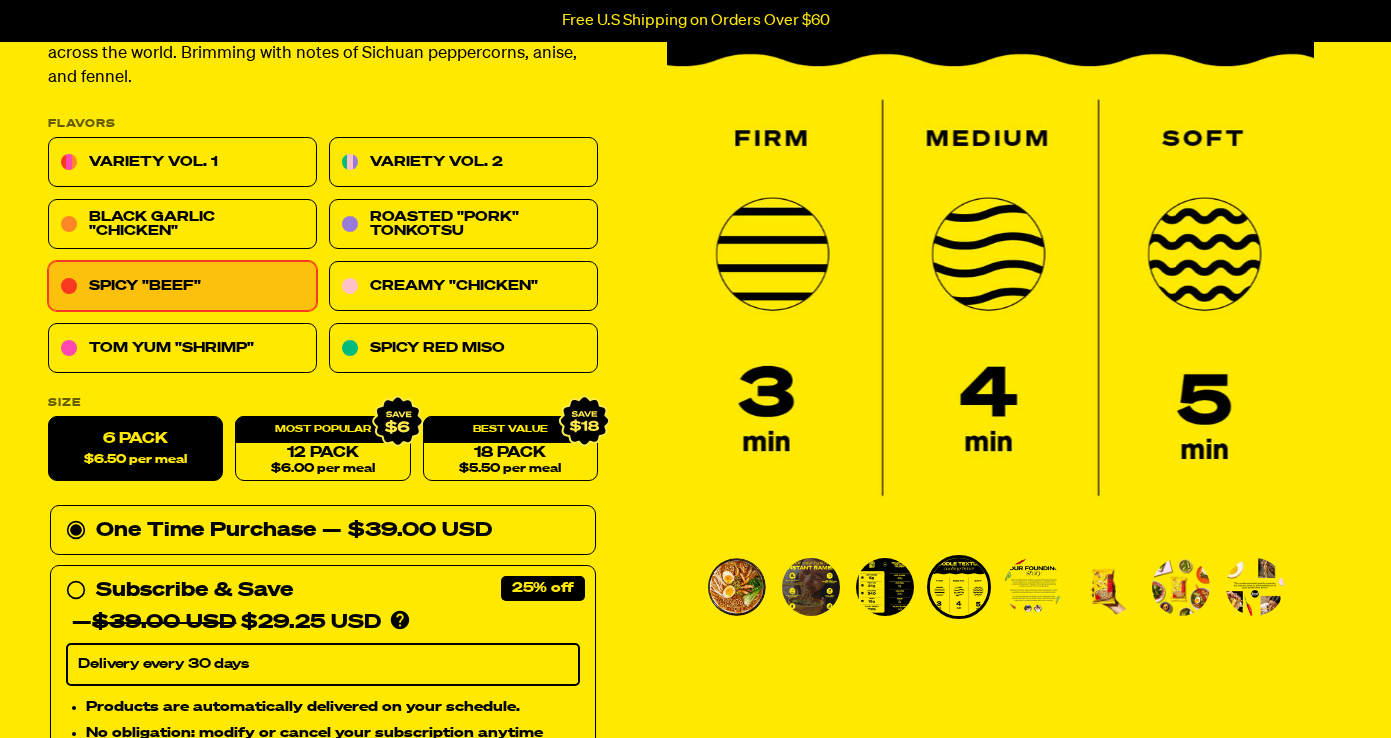 click at bounding box center (1033, 587) 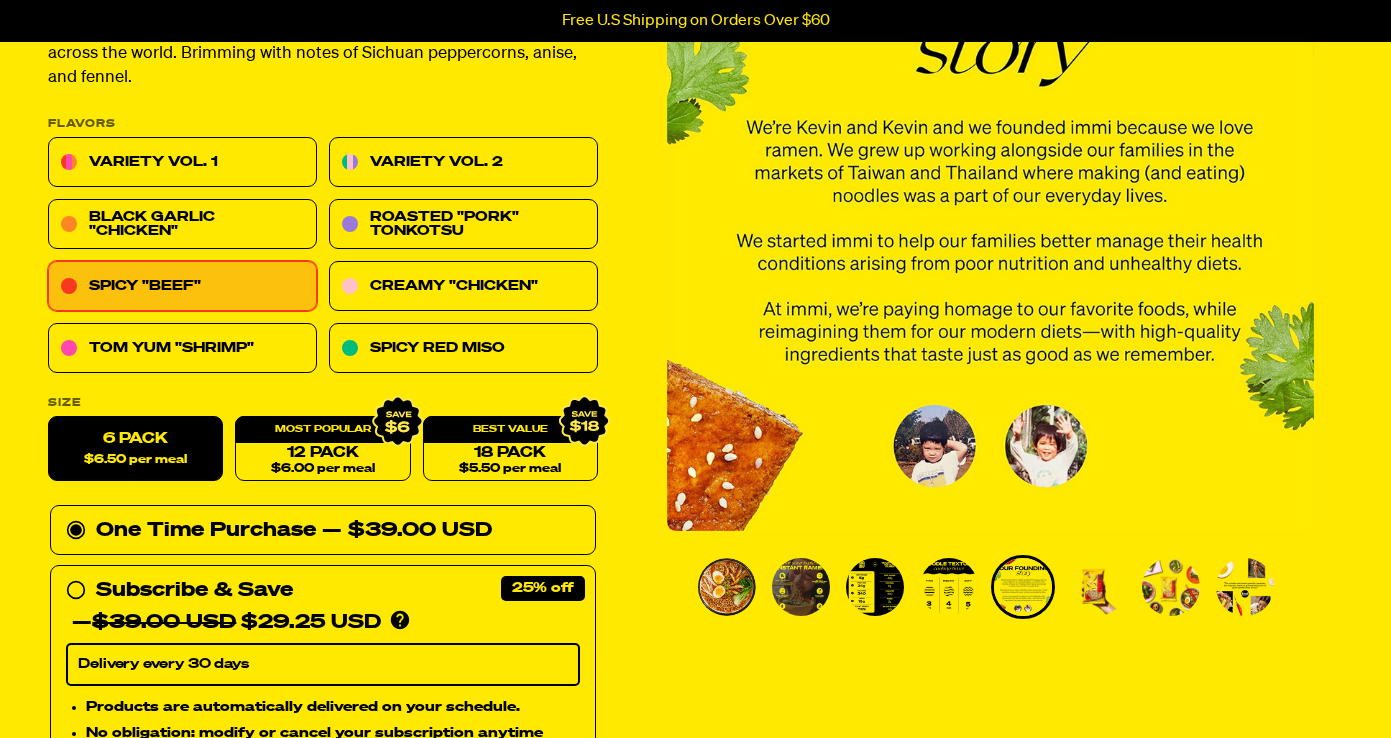click at bounding box center [1097, 587] 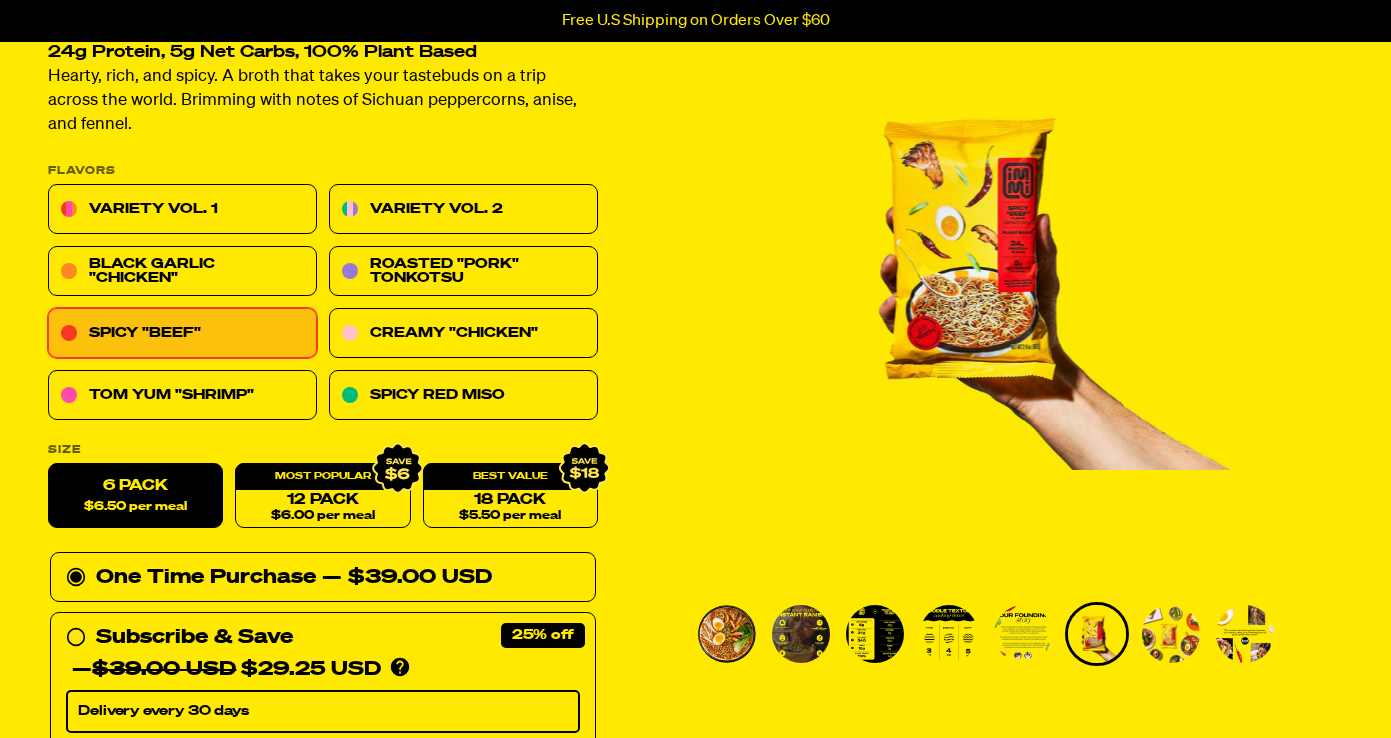 scroll, scrollTop: 203, scrollLeft: 0, axis: vertical 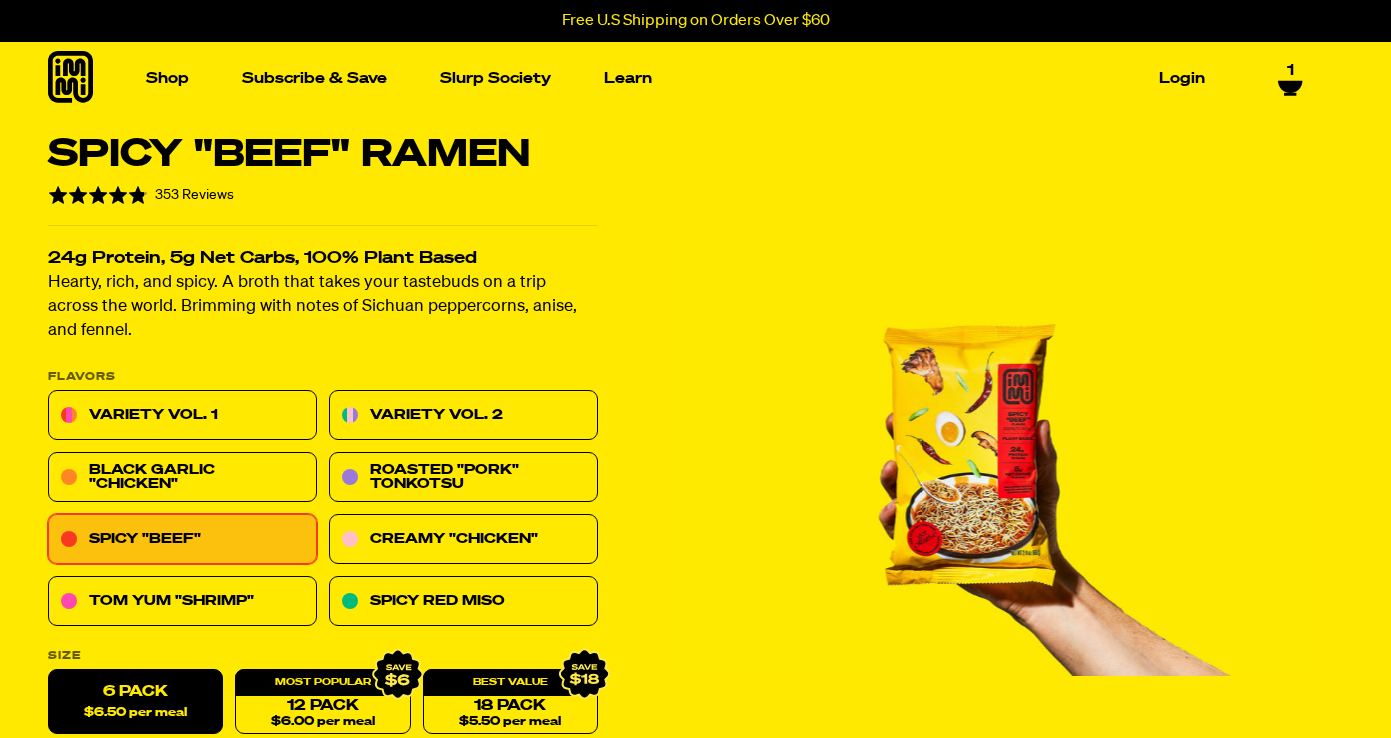drag, startPoint x: 81, startPoint y: 82, endPoint x: 266, endPoint y: 176, distance: 207.51144 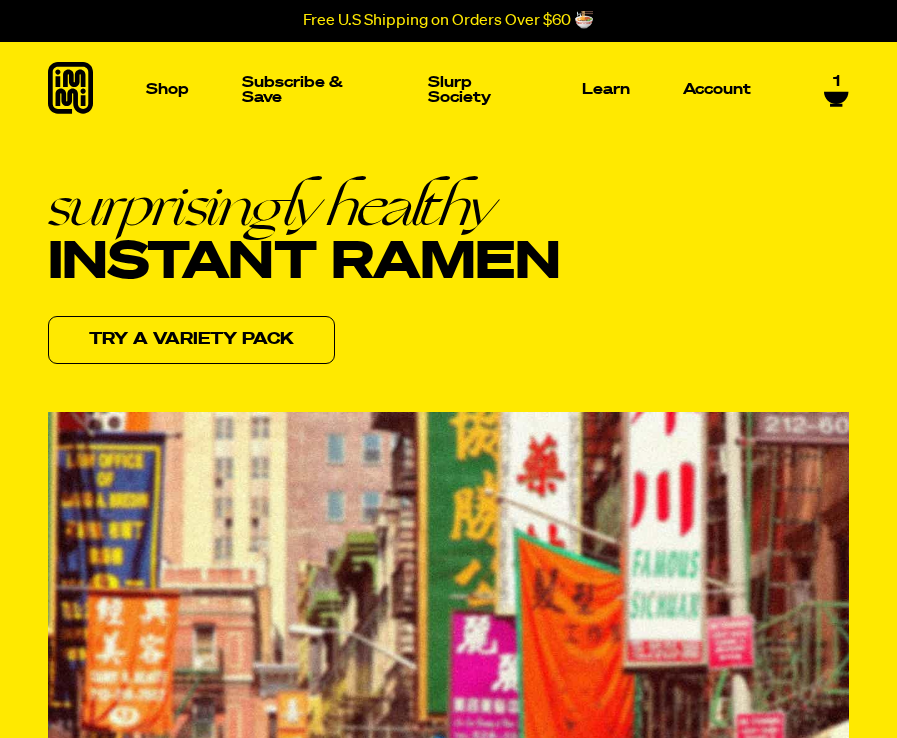 scroll, scrollTop: 0, scrollLeft: 0, axis: both 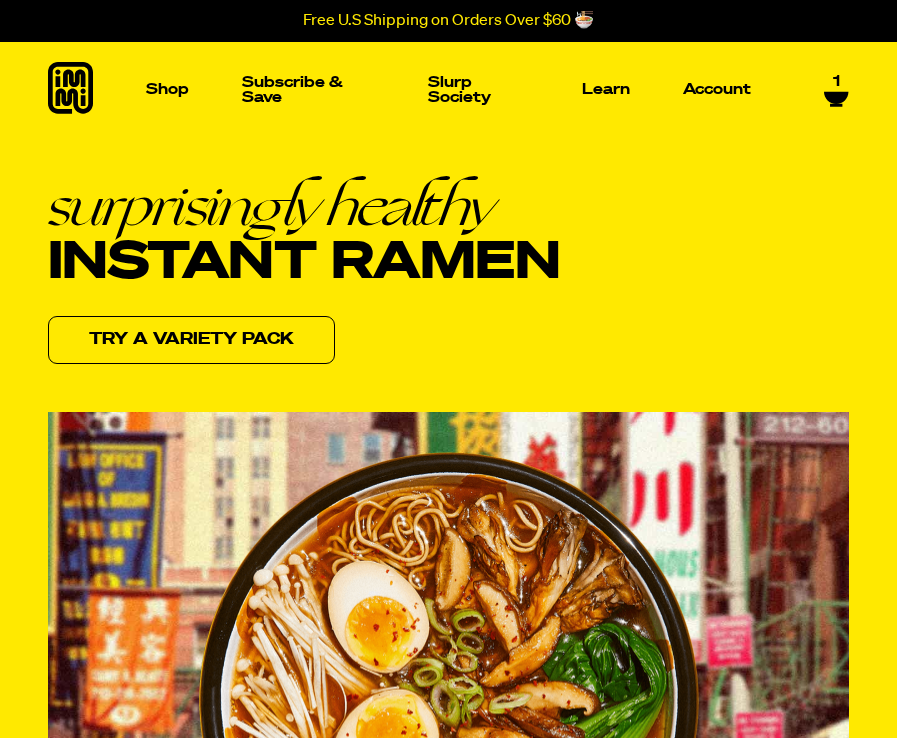 click on "Shop
Packets
Cups  new
Toppings  new
Merch
Subscribe & Save
Slurp Society
Learn
Our Story
Discover Recipes
Account
Search
1" at bounding box center [448, 89] 